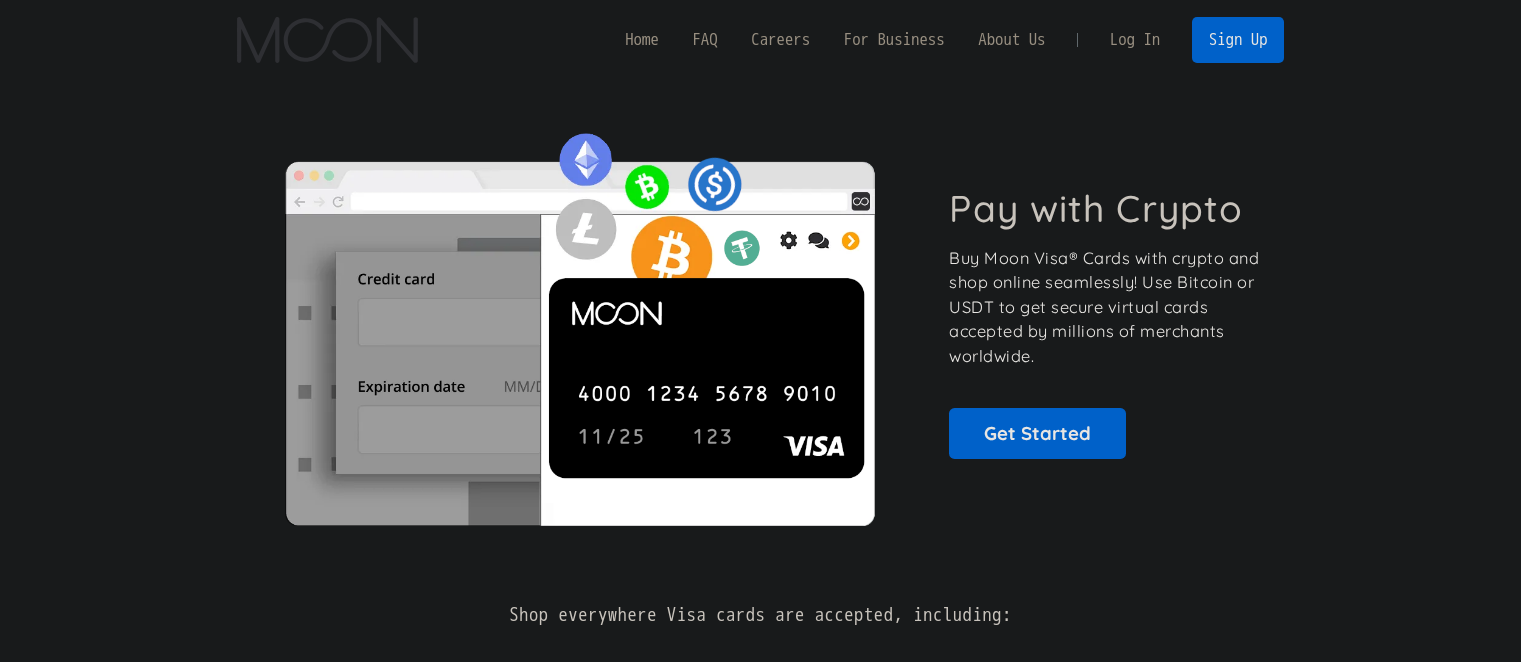 scroll, scrollTop: 0, scrollLeft: 0, axis: both 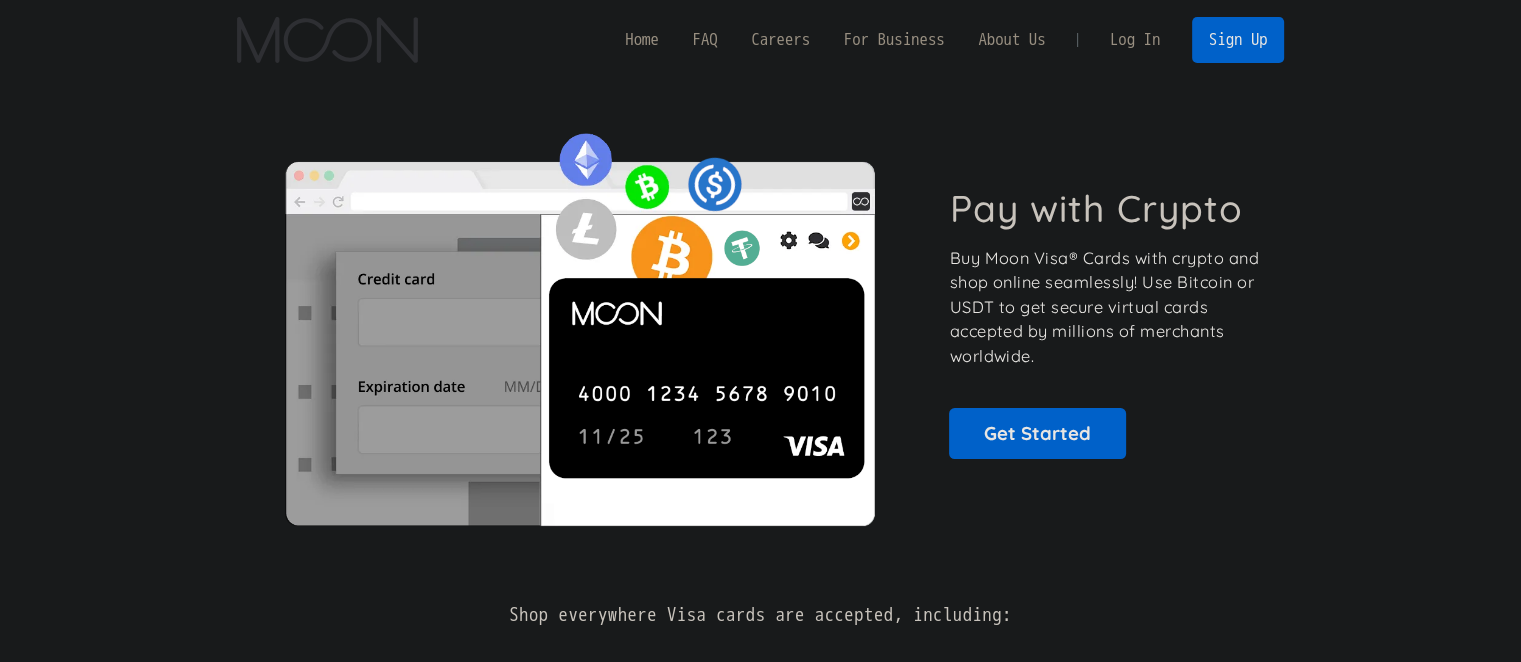 click on "Log In" at bounding box center (1135, 40) 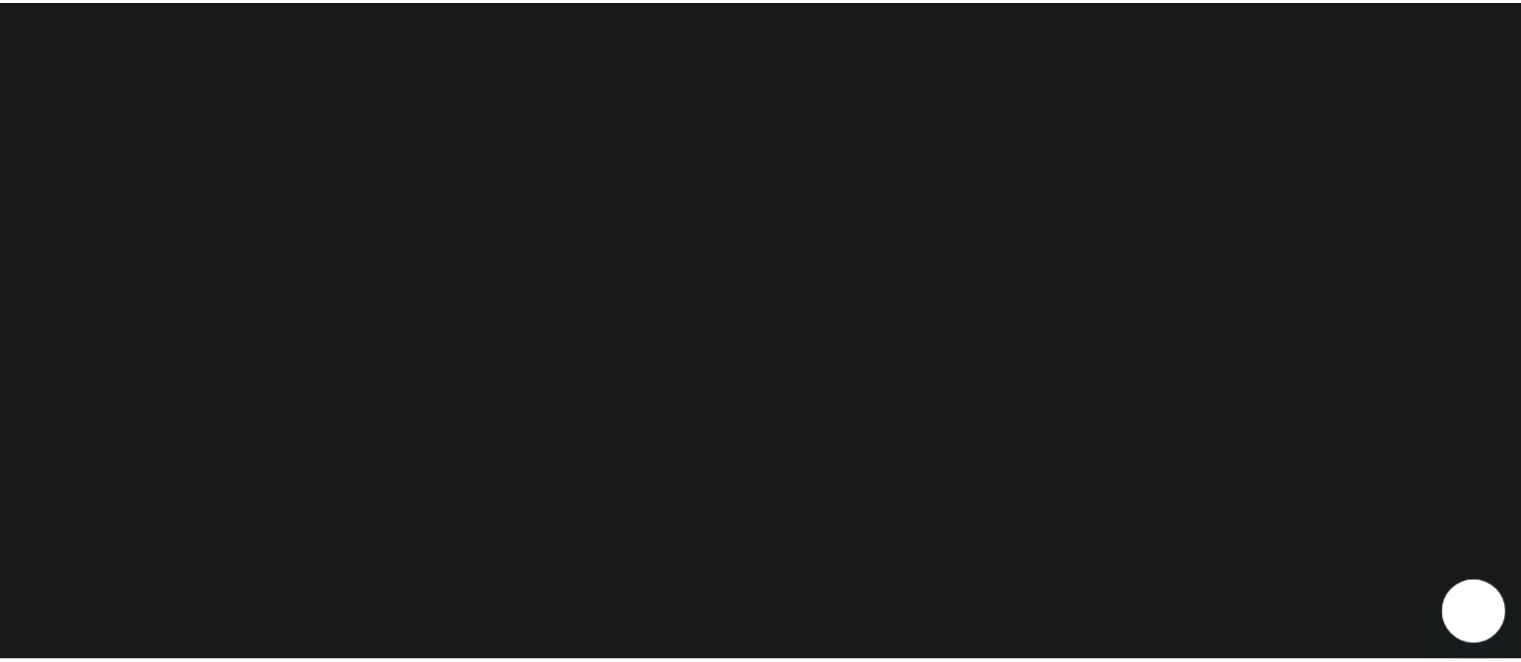 scroll, scrollTop: 0, scrollLeft: 0, axis: both 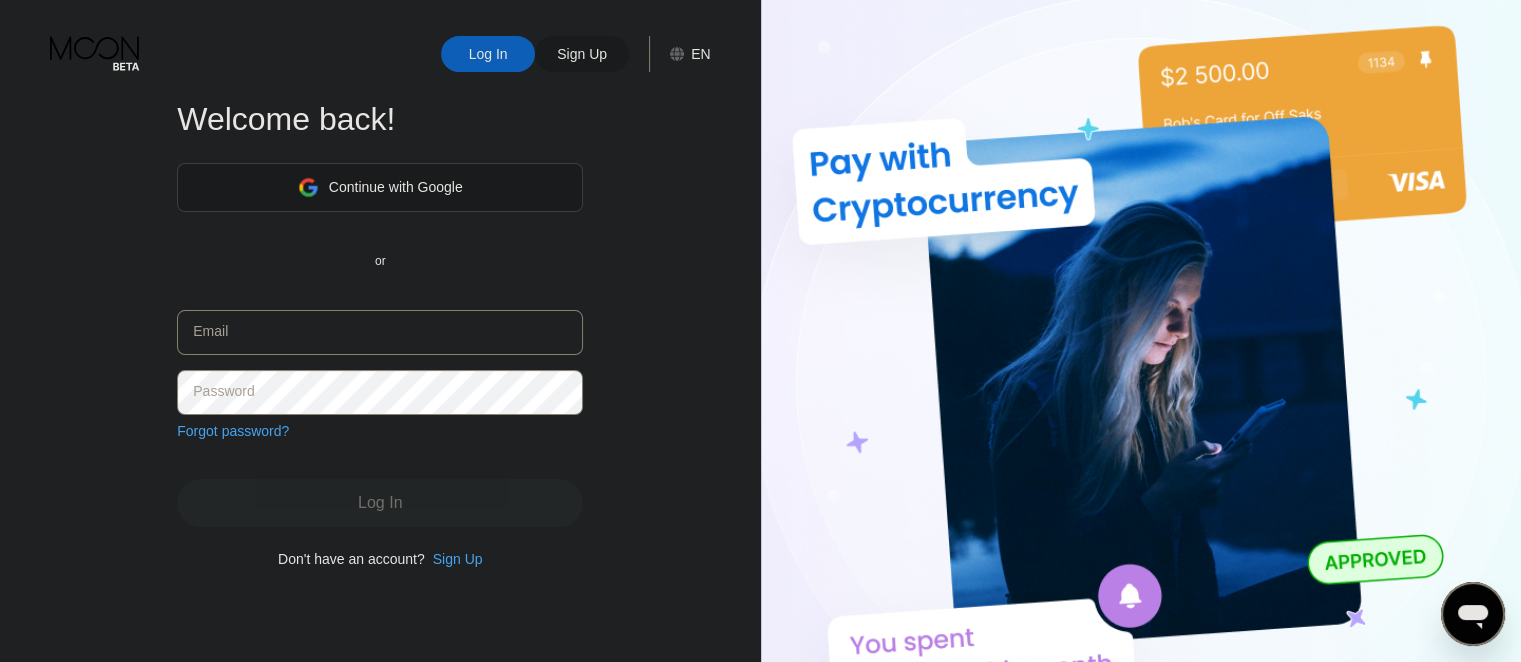 click on "Continue with Google" at bounding box center [380, 187] 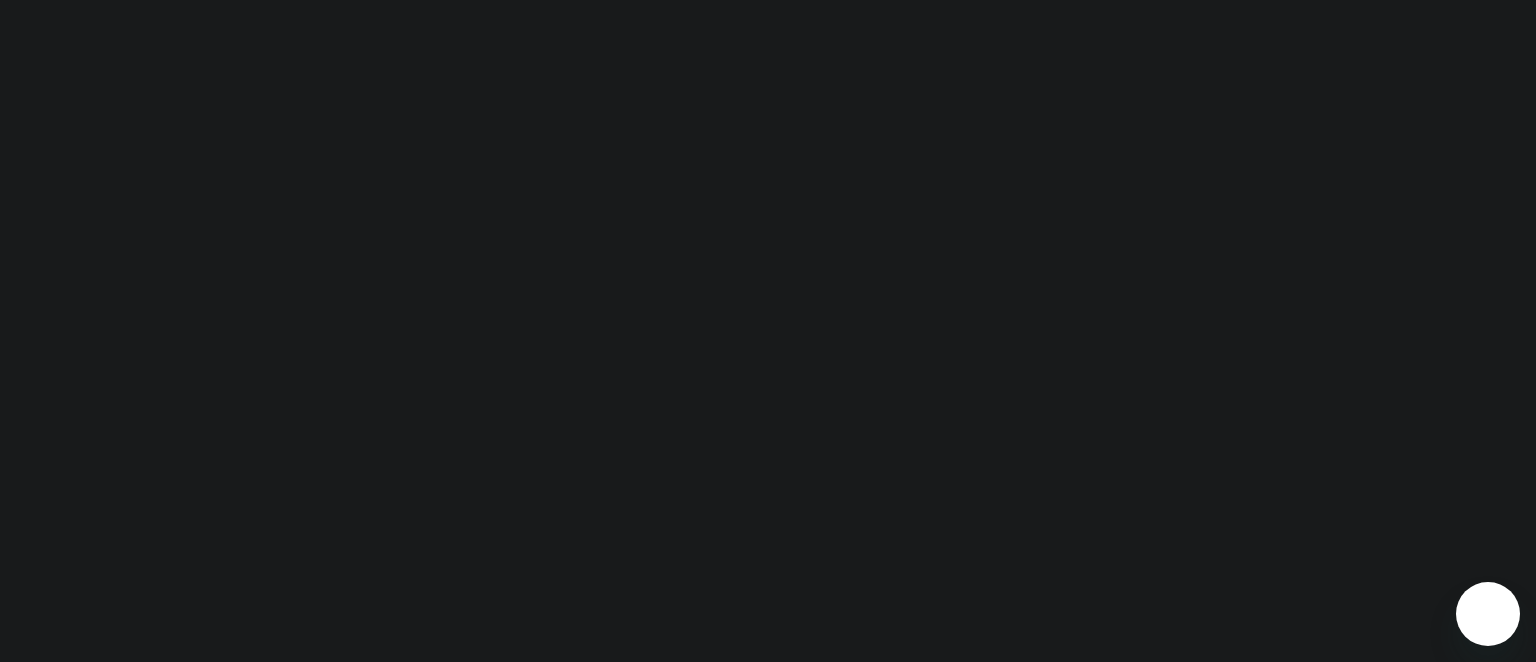 scroll, scrollTop: 0, scrollLeft: 0, axis: both 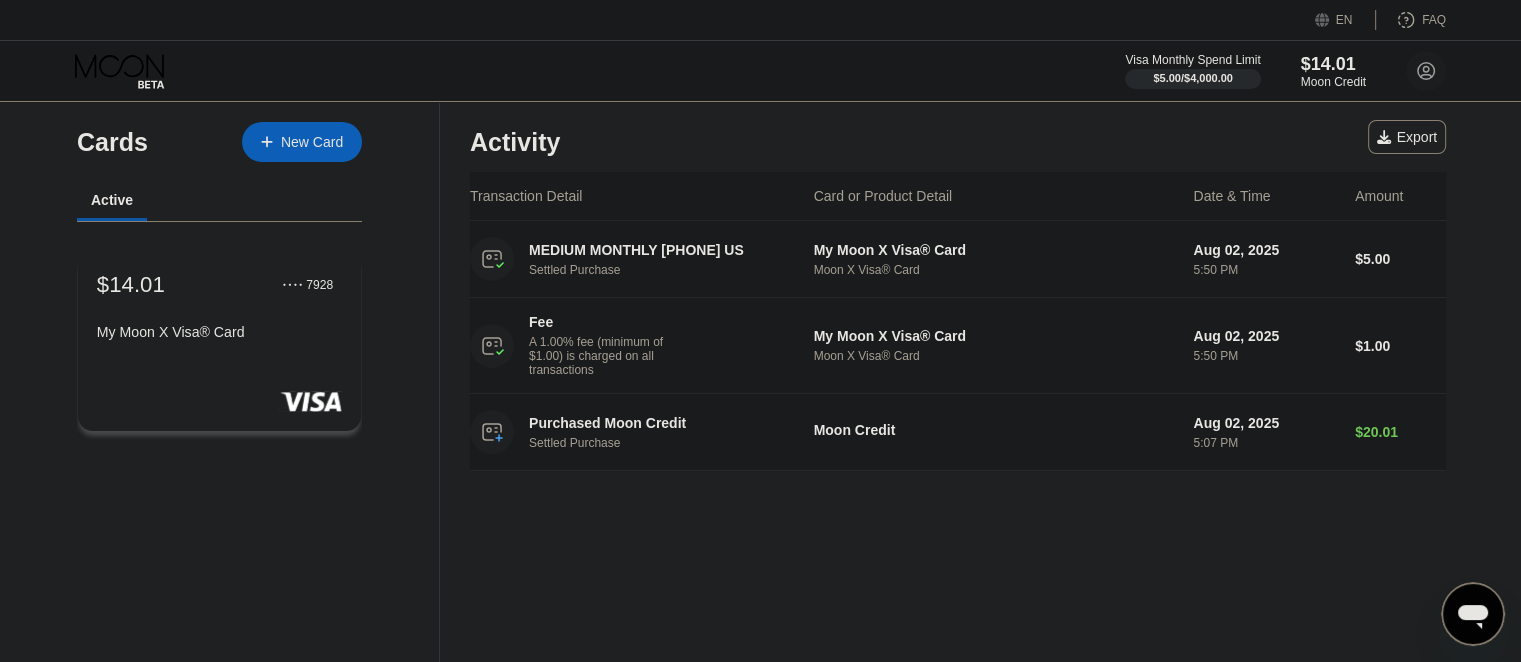 click on "My Moon X Visa® Card" at bounding box center [219, 332] 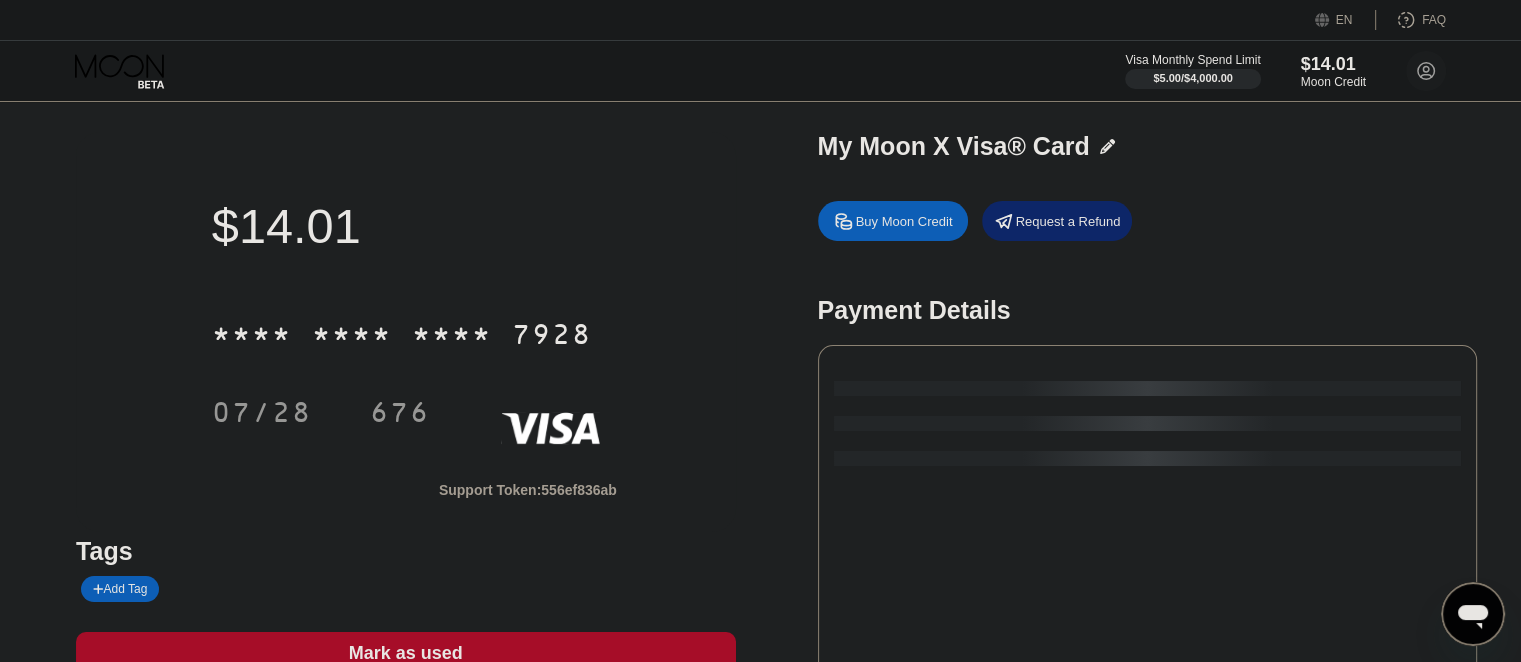 click on "* * * * * * * * * * * * [LAST_FOUR]" at bounding box center [406, 328] 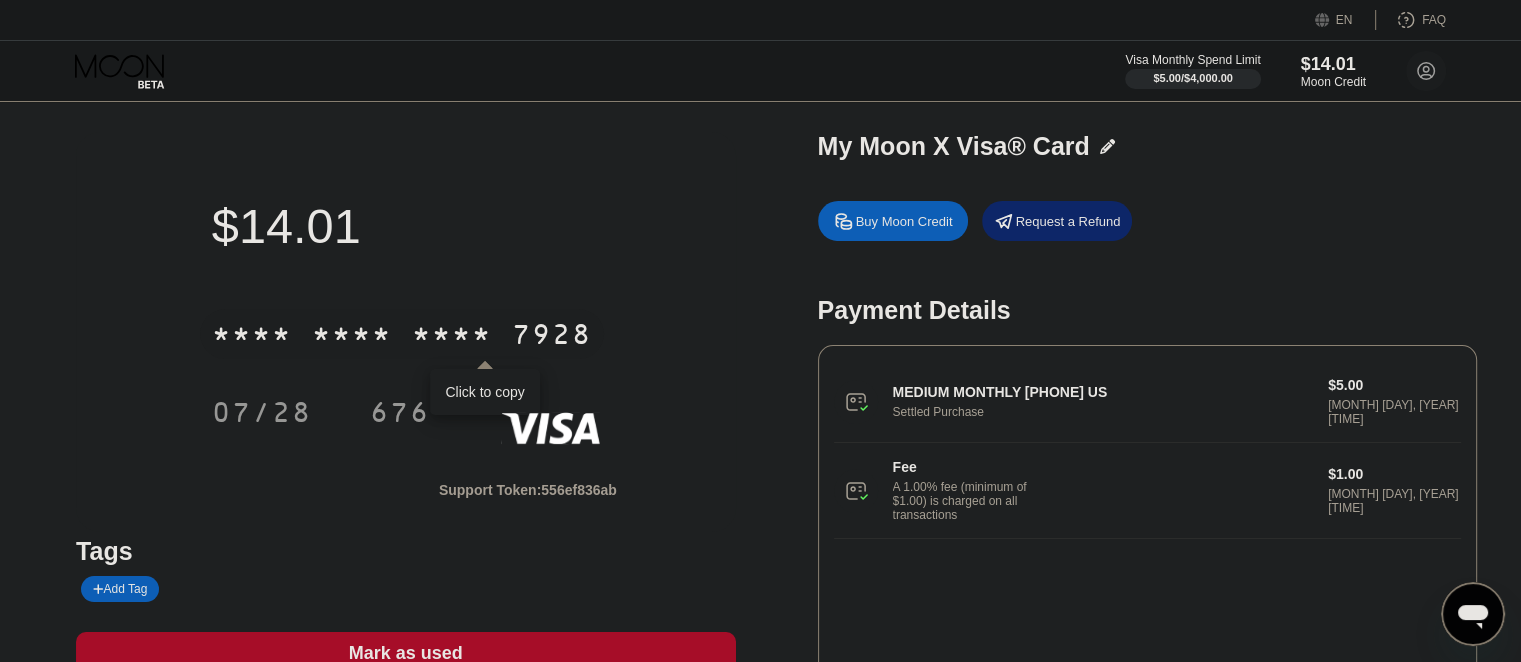click on "* * * * * * * * * * * * [LAST_FOUR]" at bounding box center (402, 334) 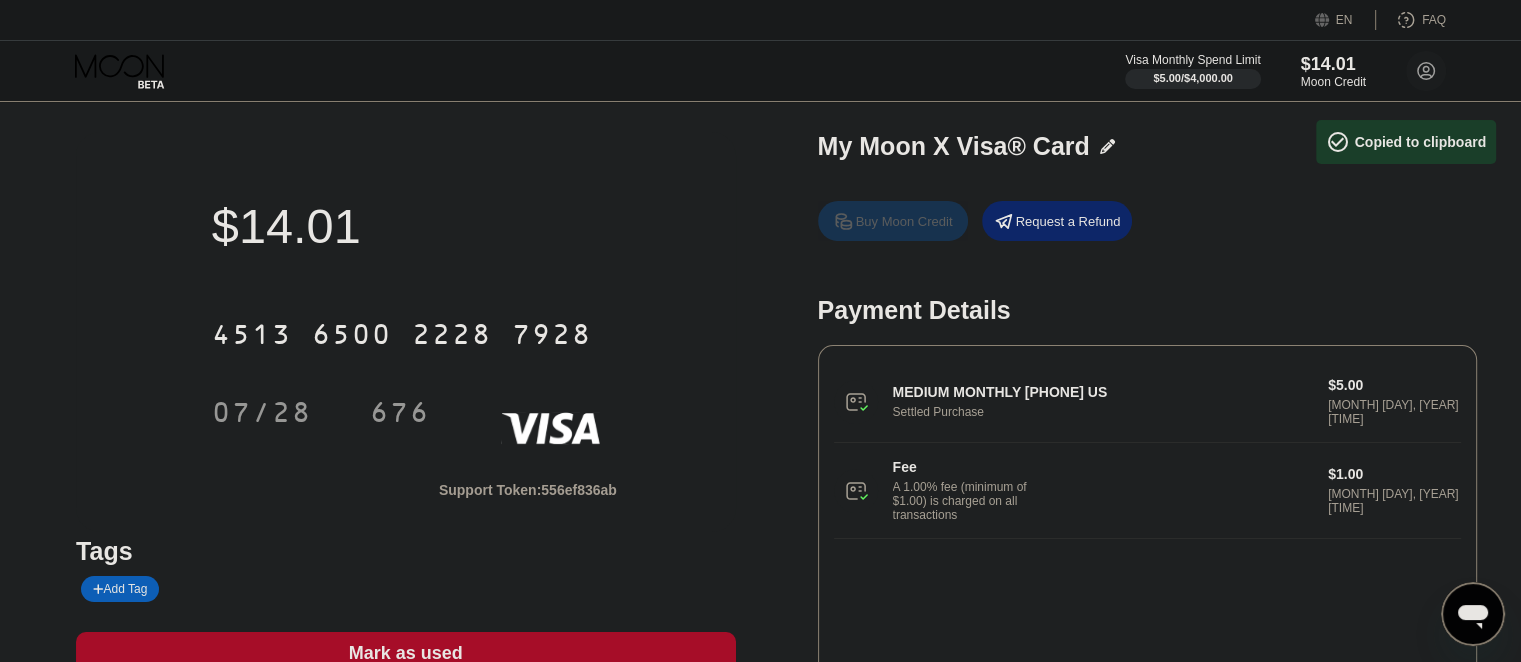 click on "Buy Moon Credit" at bounding box center (904, 221) 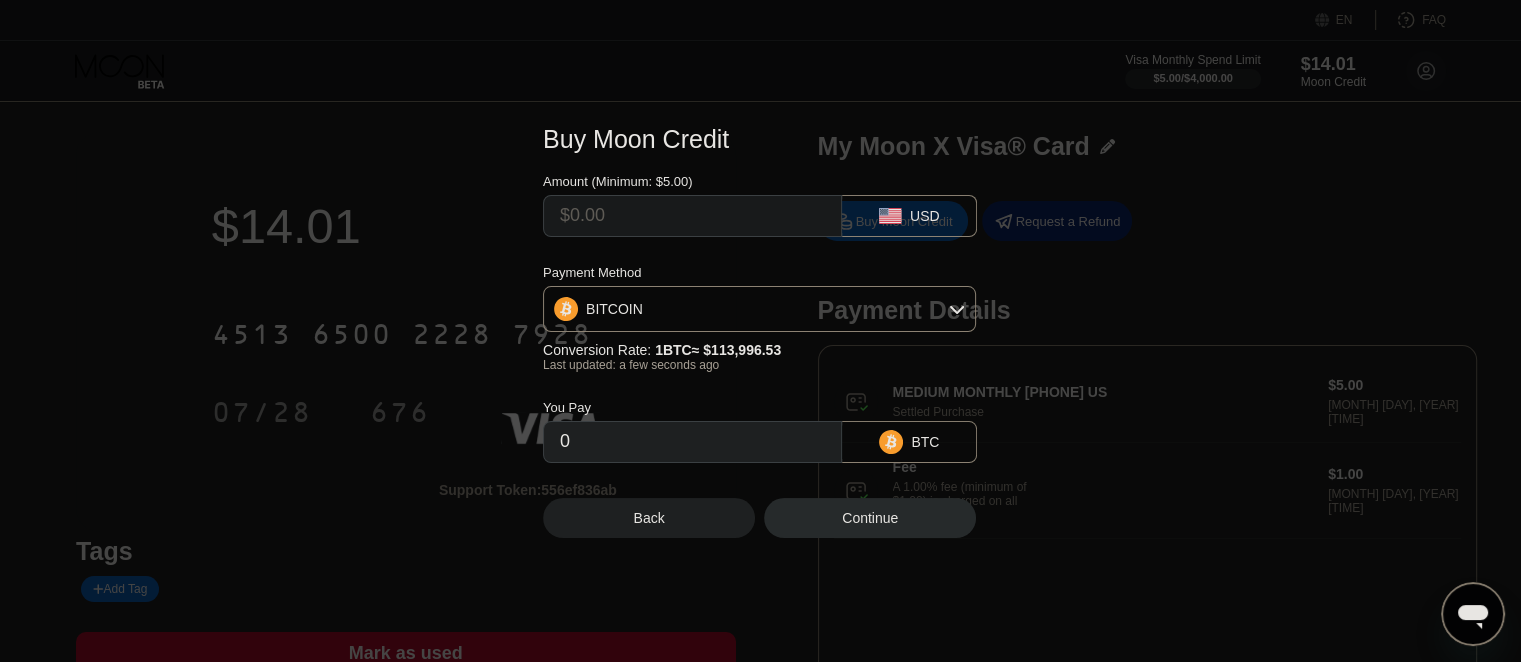 click at bounding box center (692, 216) 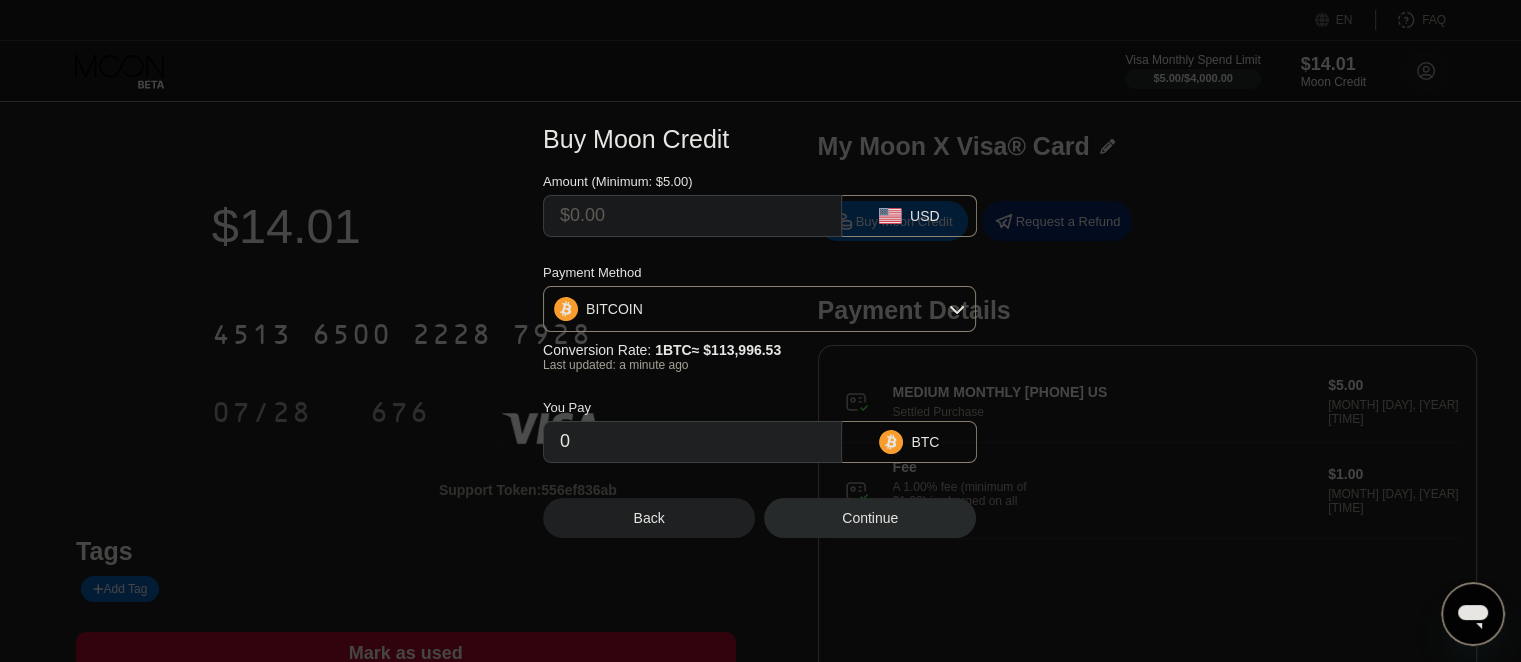 type on "$2" 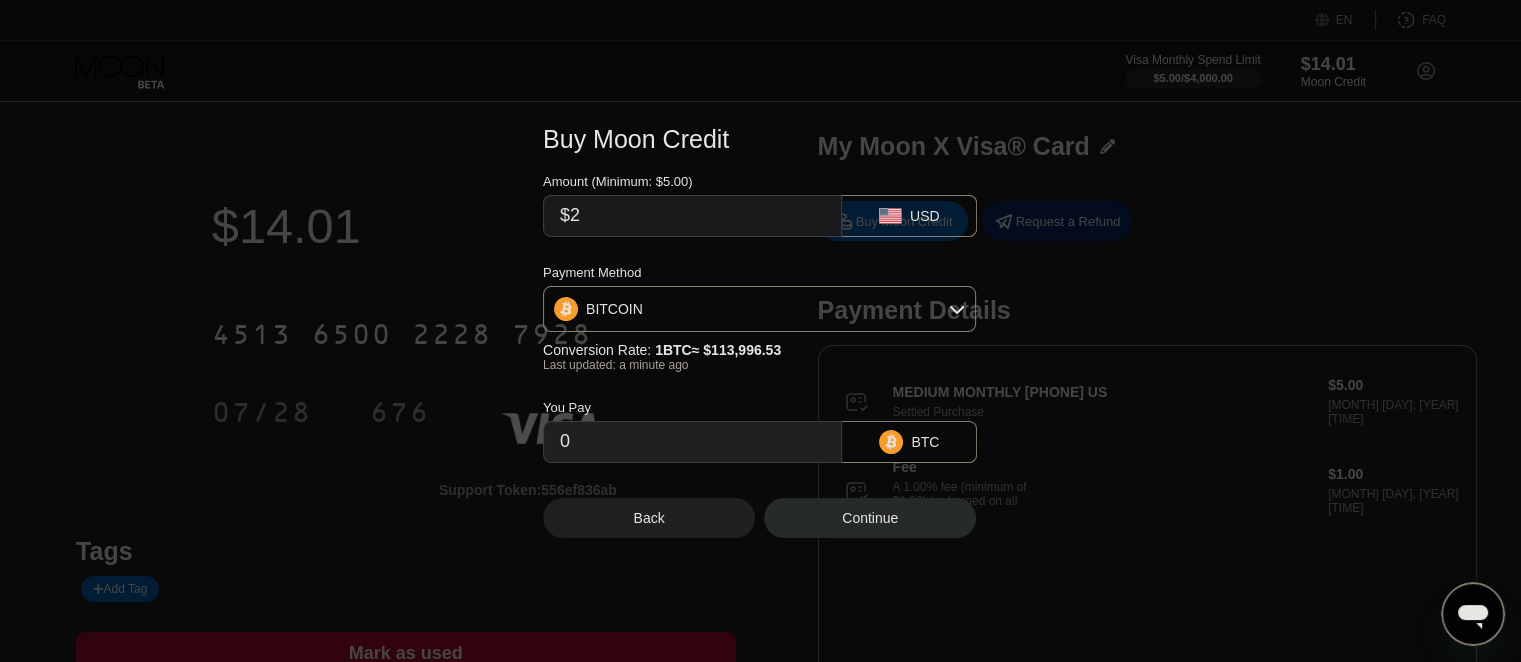 type on "0.00001755" 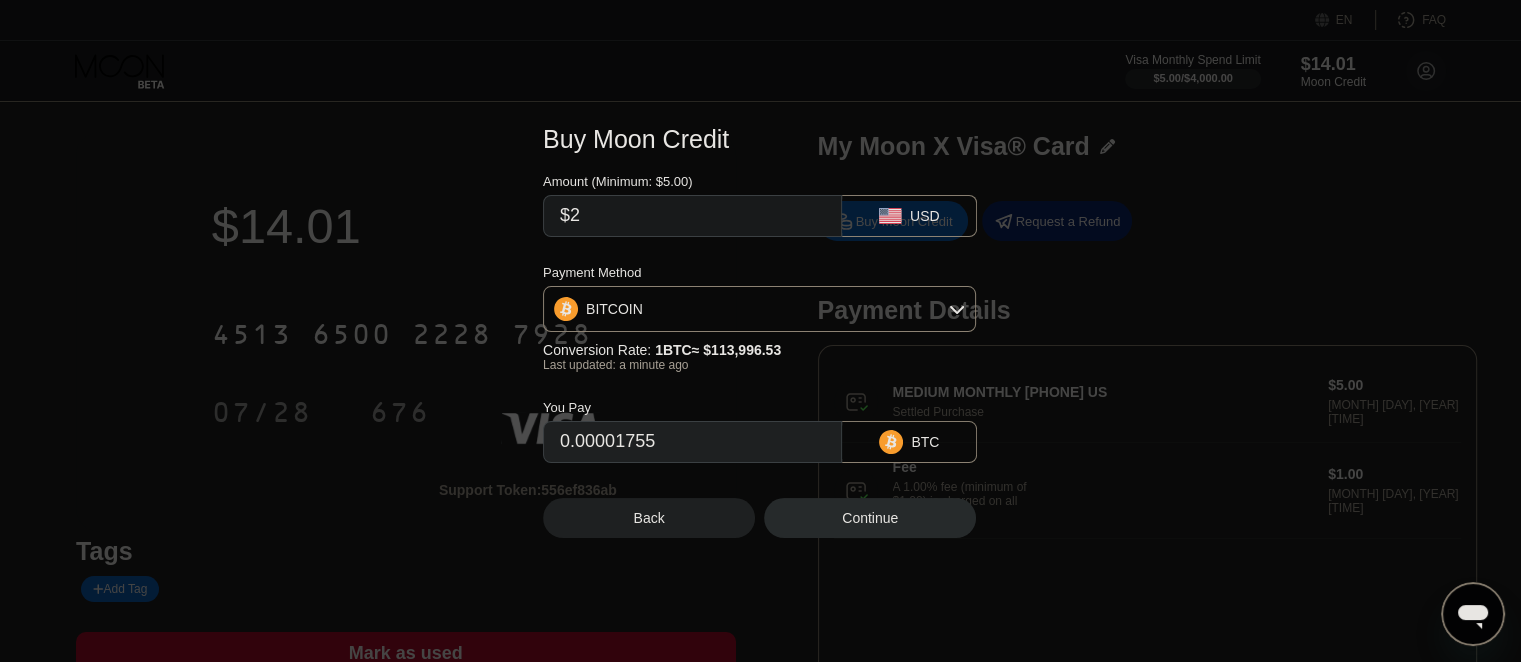 type on "$20" 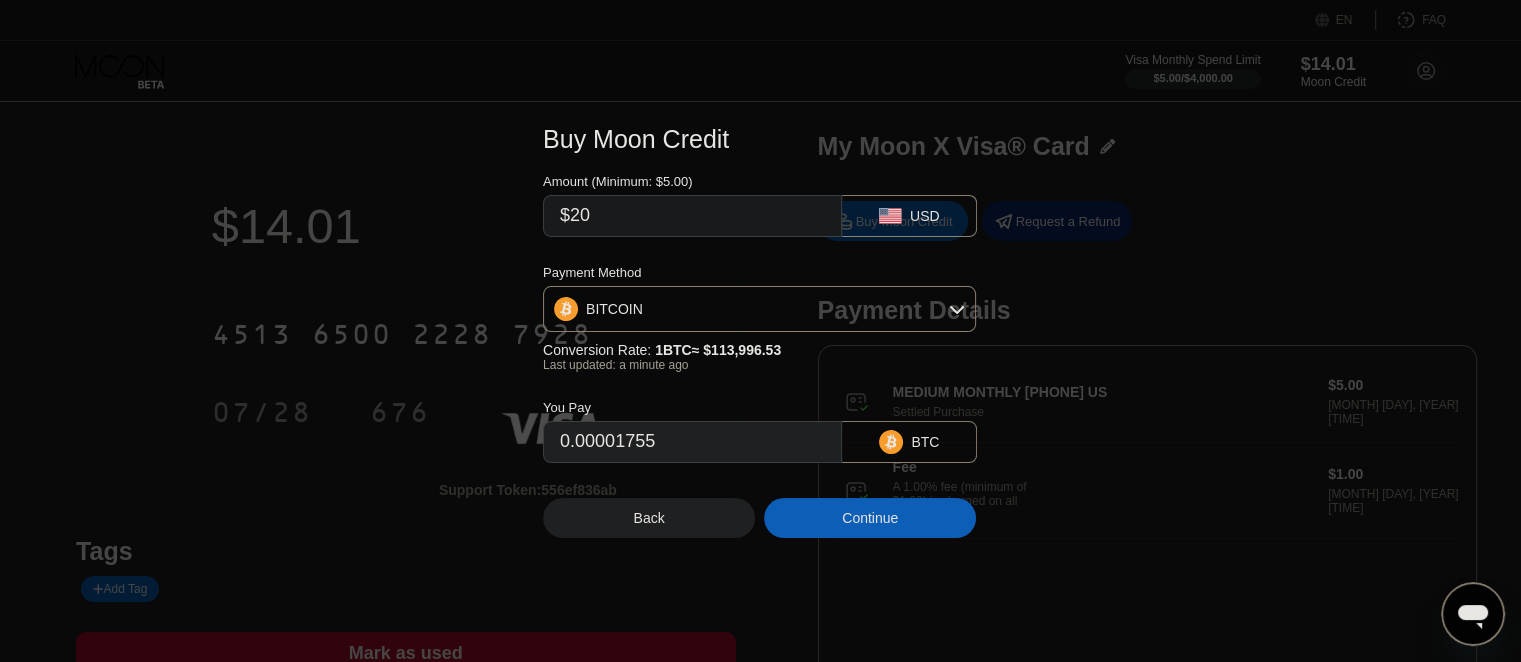 type on "0.00017545" 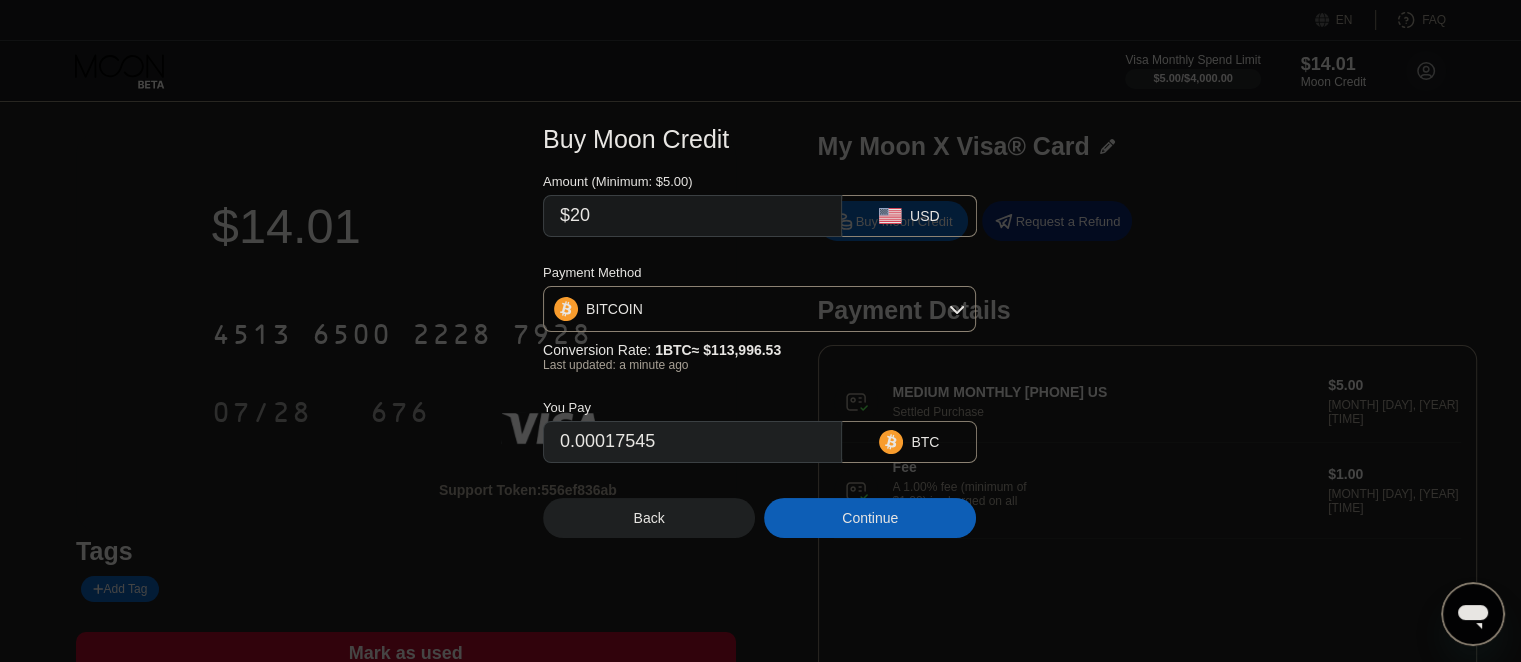 type on "$20" 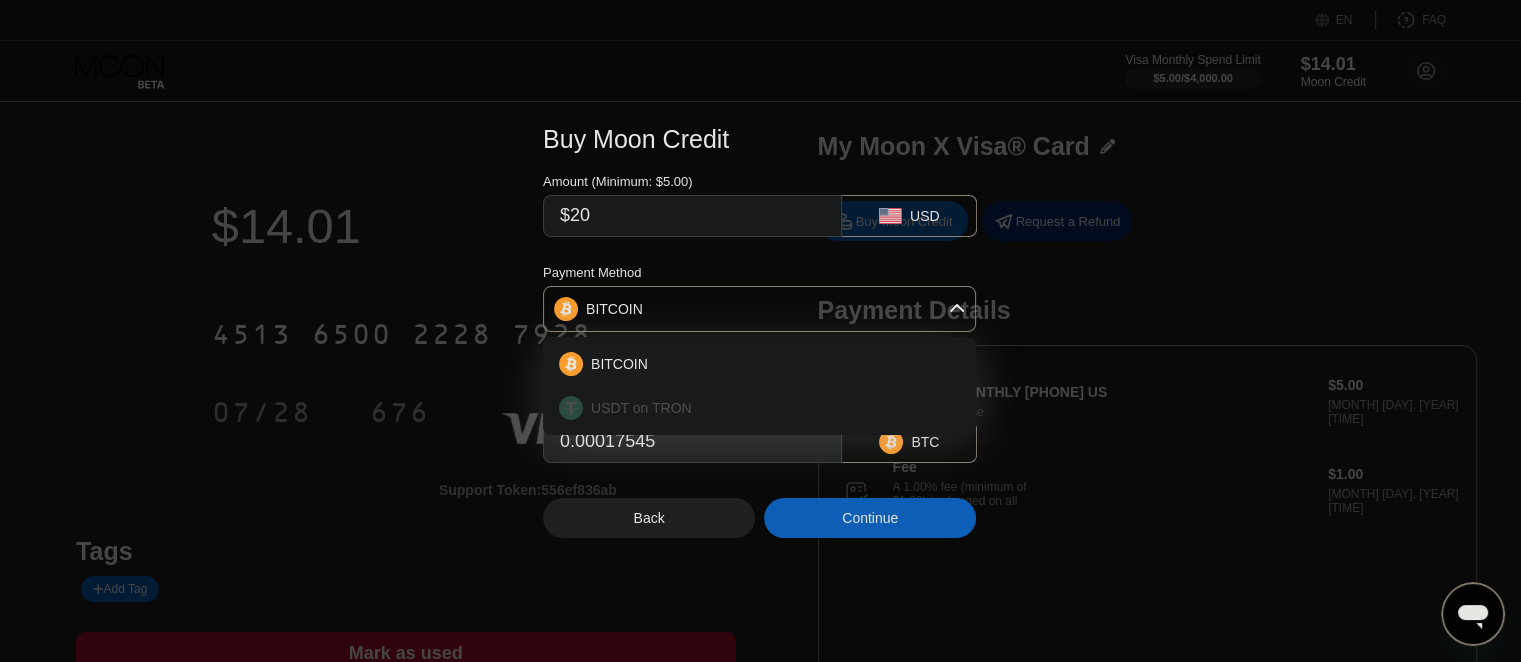 click on "USDT on TRON" at bounding box center [771, 408] 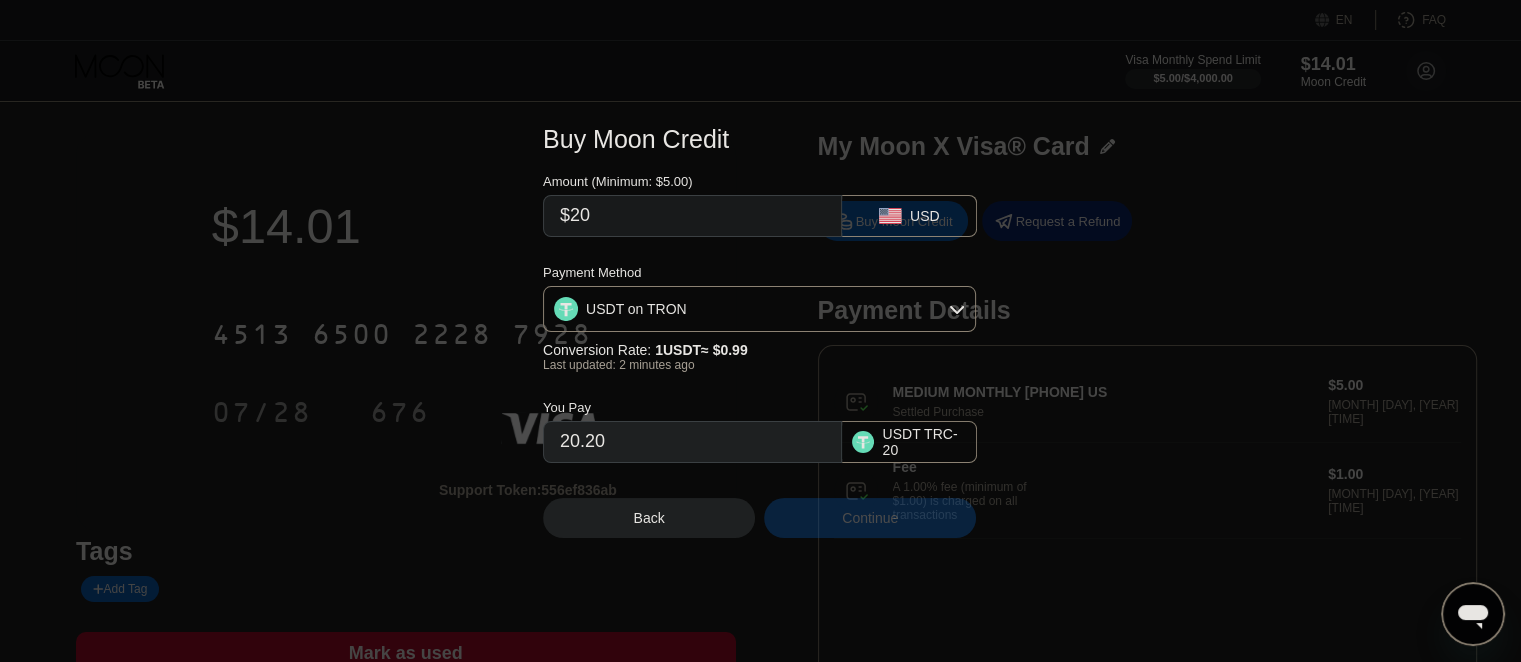 click on "Continue" at bounding box center [870, 518] 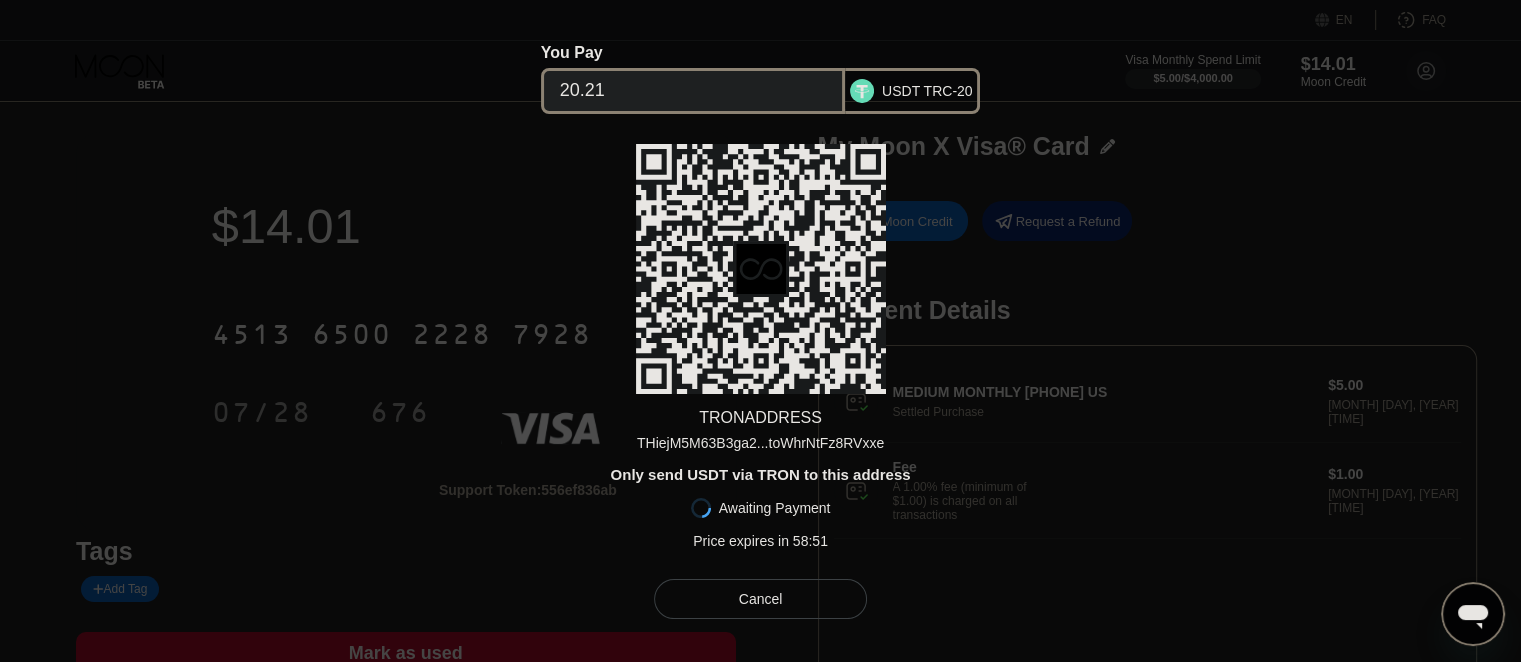 click on "THiejM5M63B3ga2...toWhrNtFz8RVxxe" at bounding box center (760, 443) 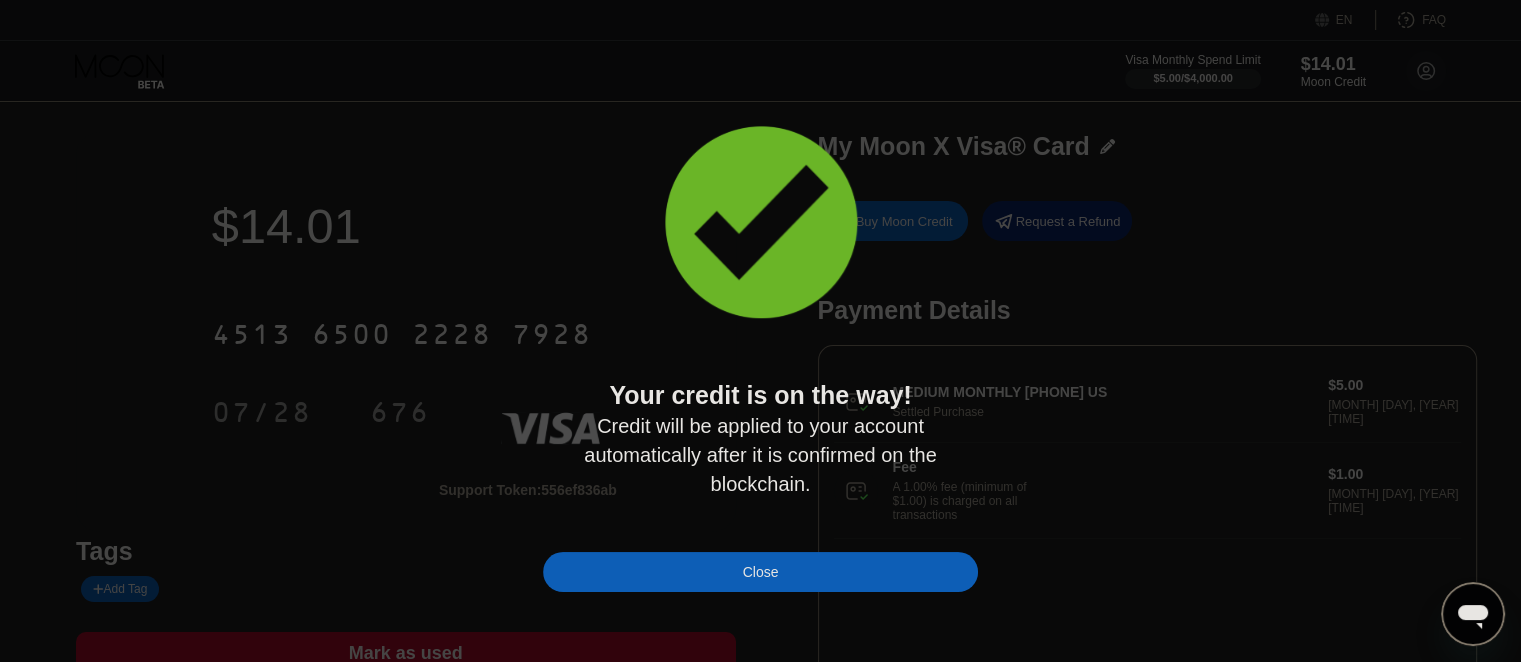 click on "Close" at bounding box center (760, 572) 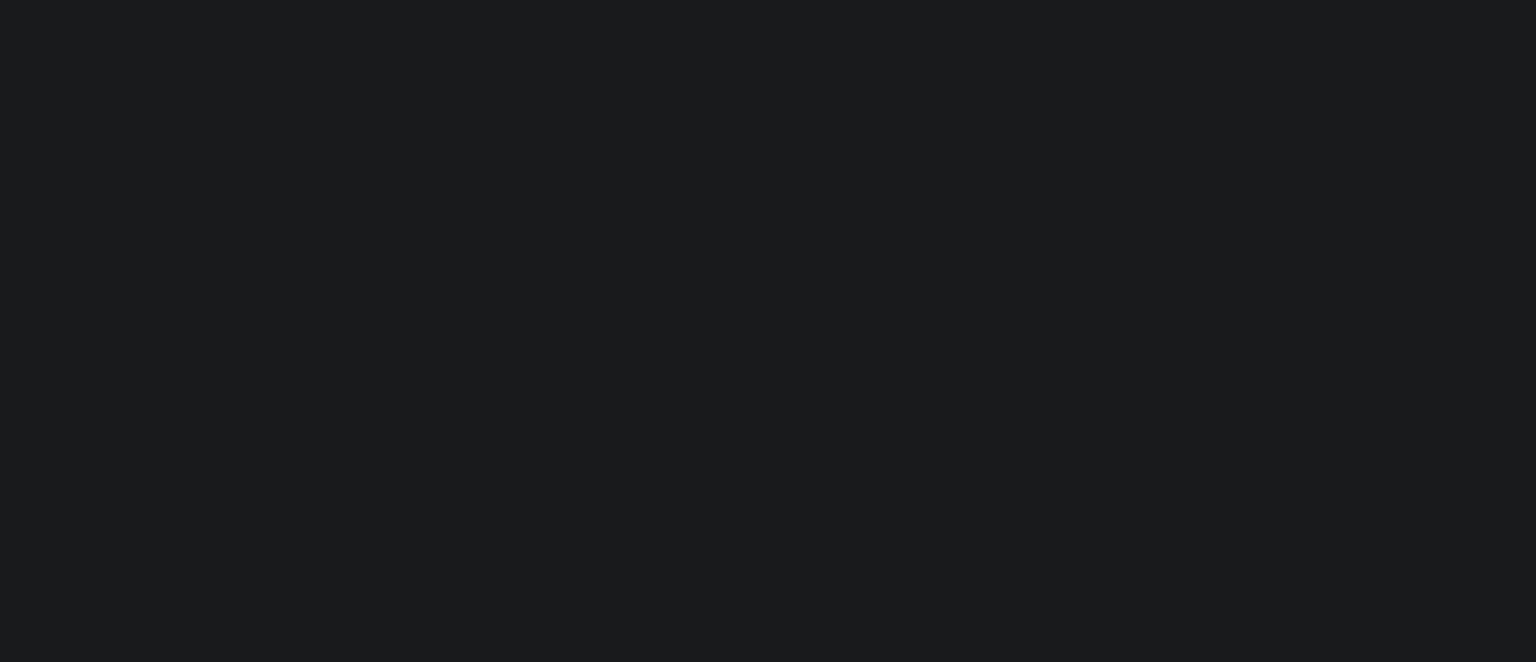 scroll, scrollTop: 0, scrollLeft: 0, axis: both 